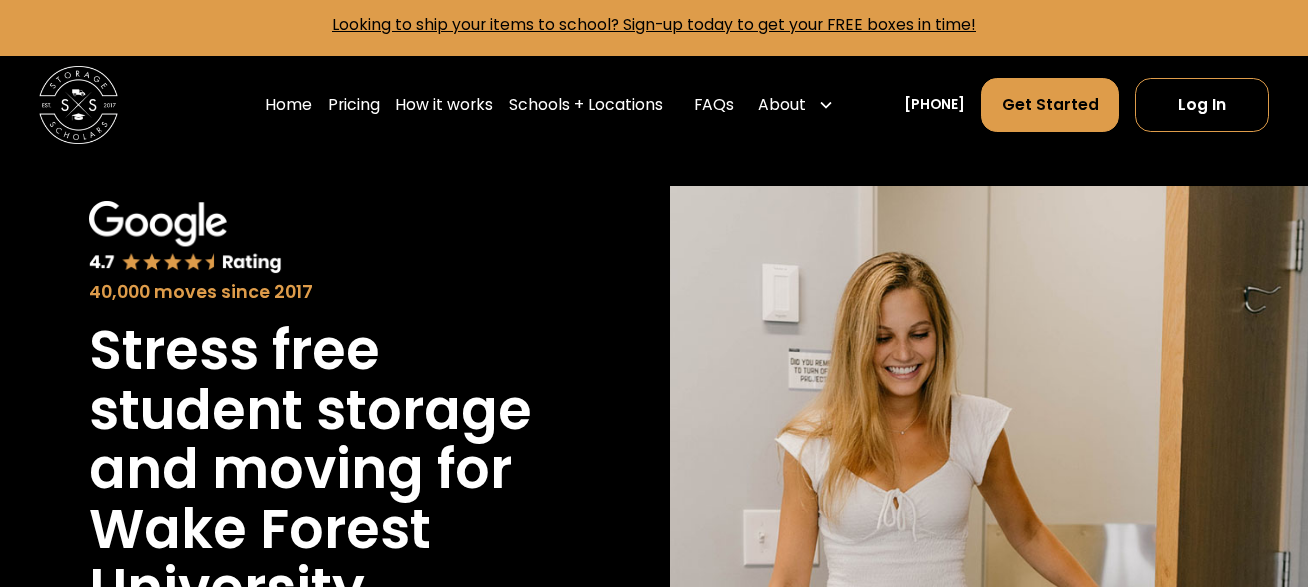 scroll, scrollTop: 9, scrollLeft: 0, axis: vertical 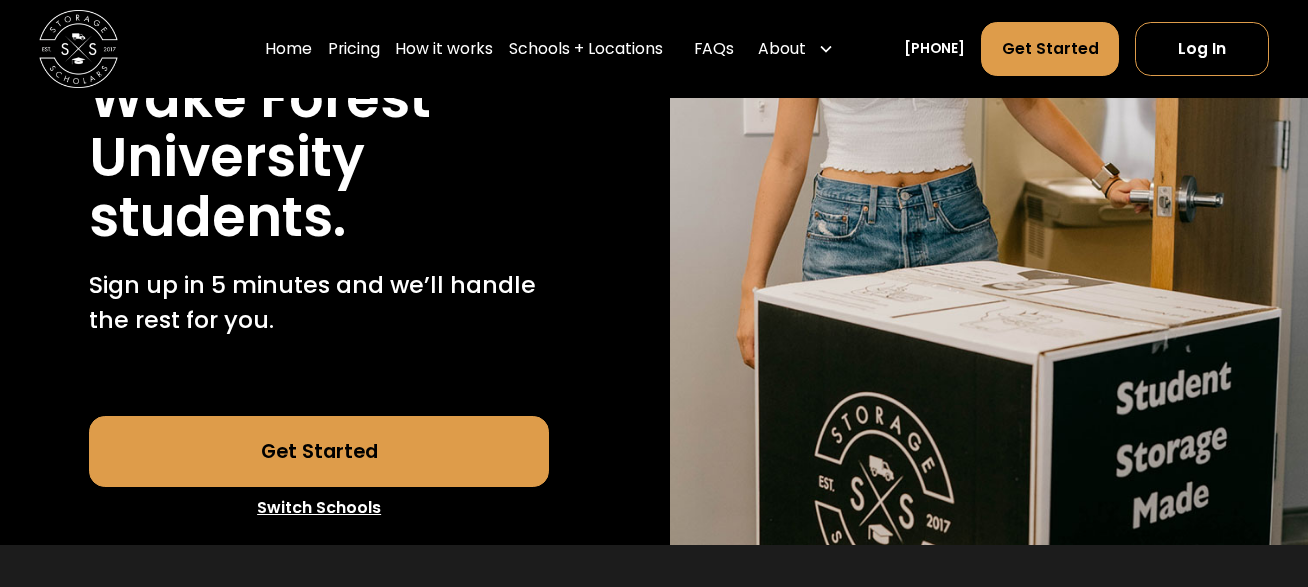 click on "Get Started" at bounding box center (319, 451) 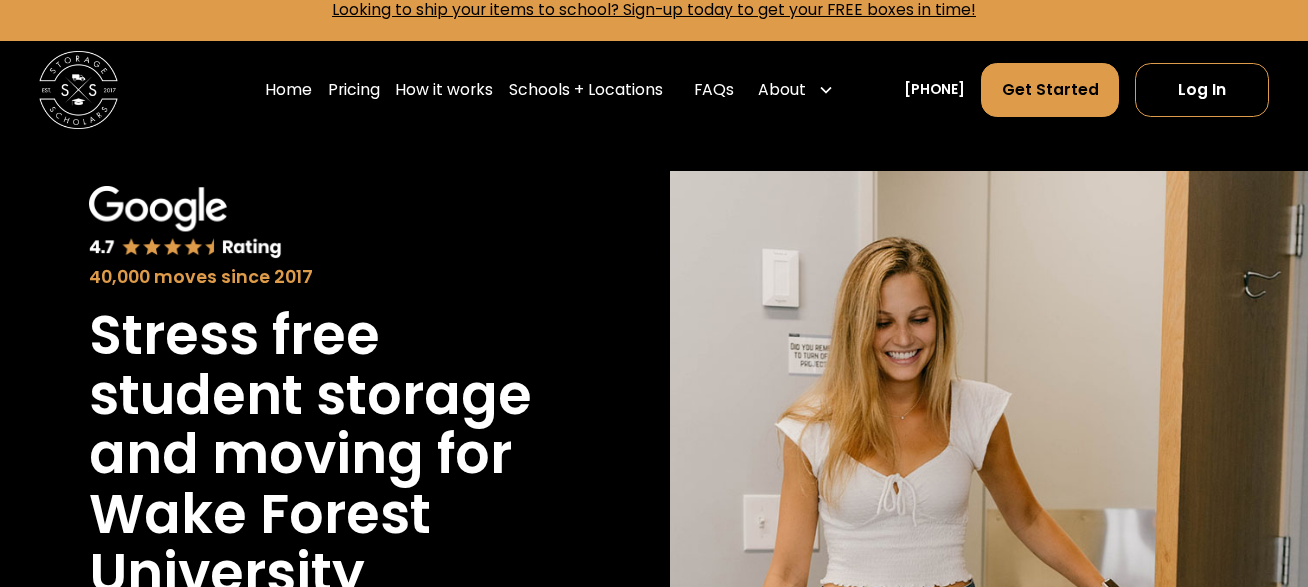 scroll, scrollTop: 0, scrollLeft: 0, axis: both 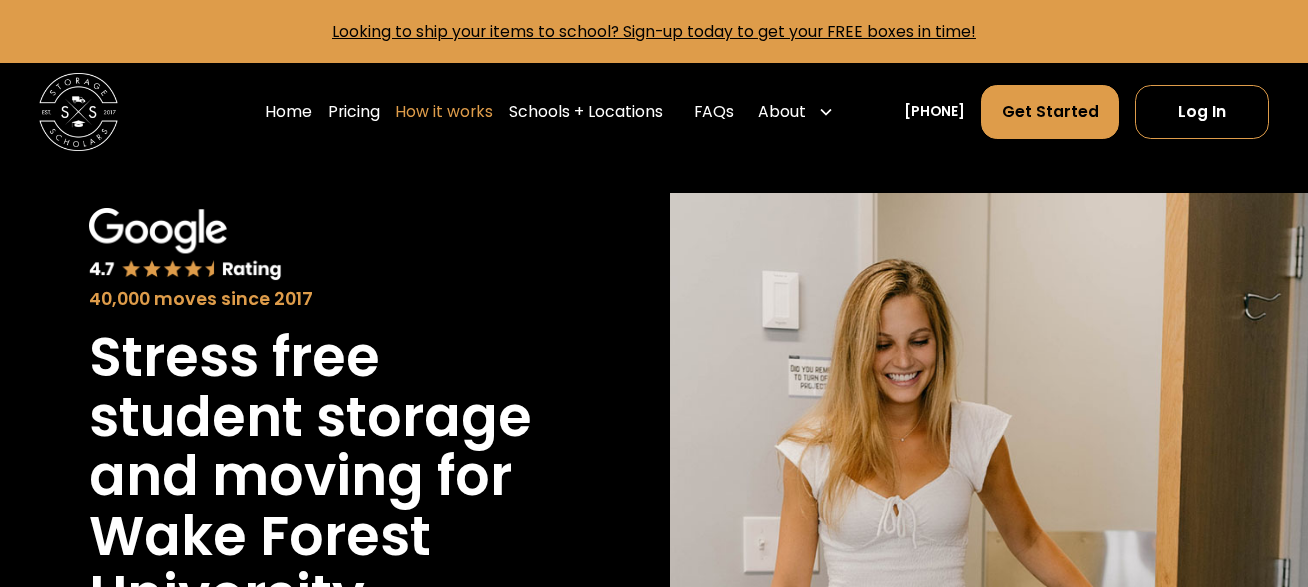 click on "How it works" at bounding box center [444, 112] 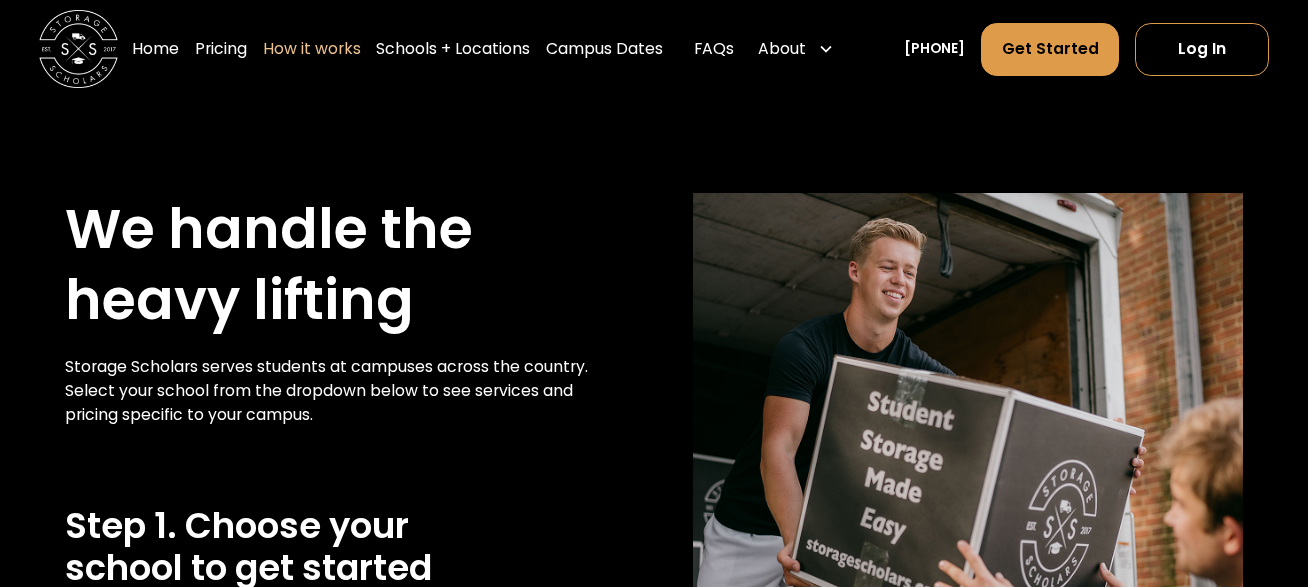 scroll, scrollTop: 231, scrollLeft: 0, axis: vertical 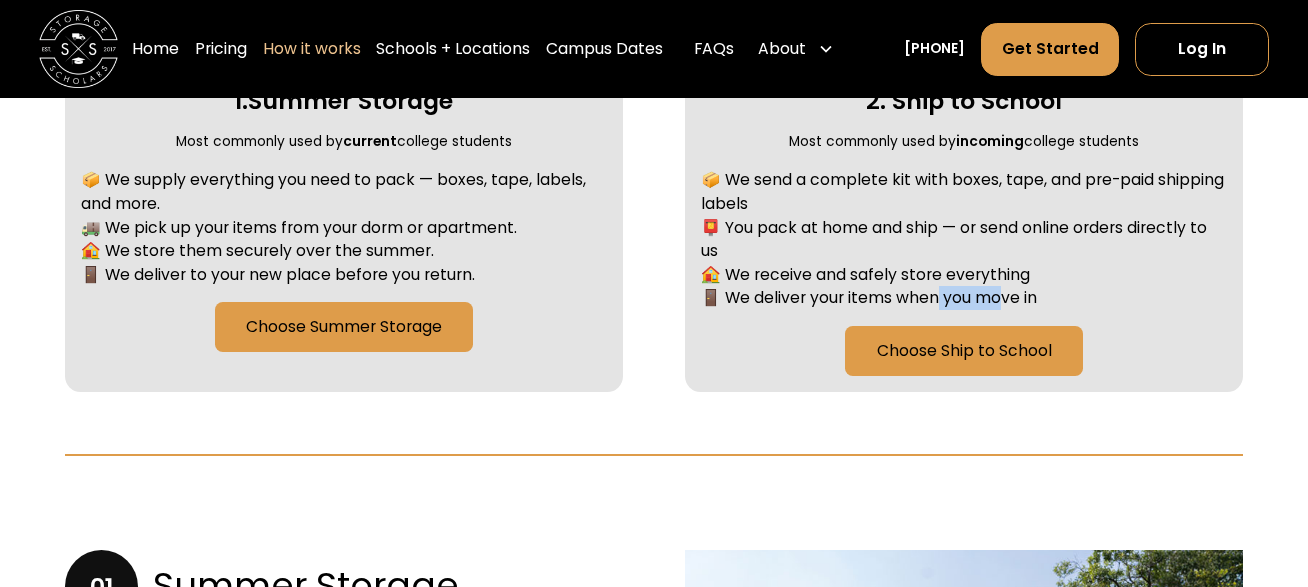 drag, startPoint x: 936, startPoint y: 300, endPoint x: 997, endPoint y: 291, distance: 61.66036 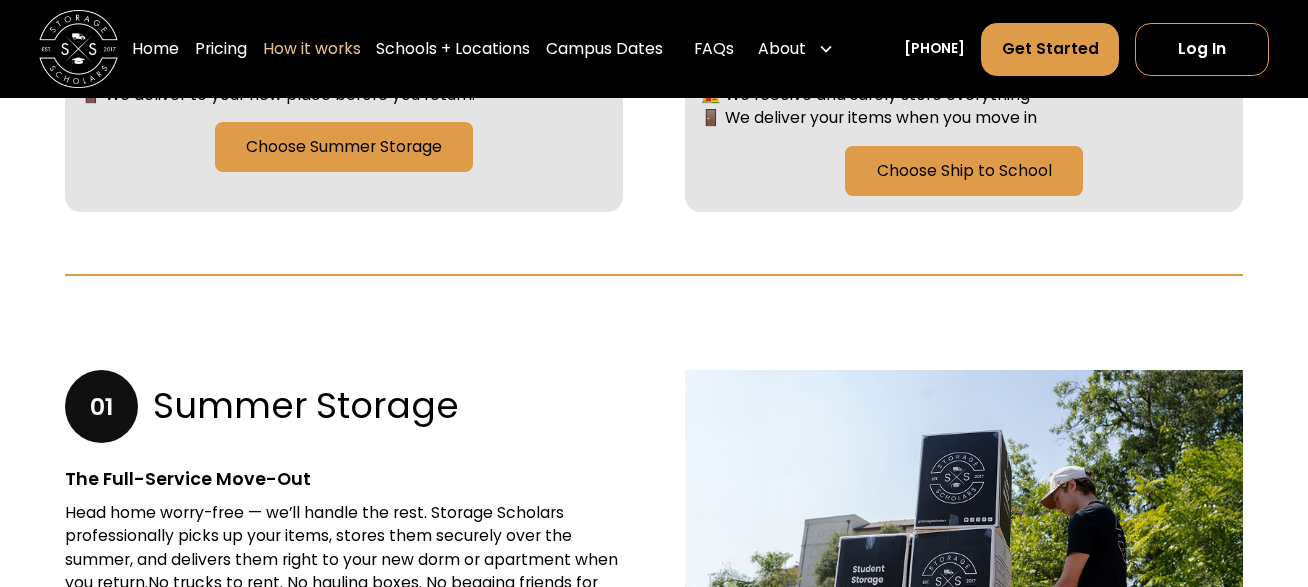 scroll, scrollTop: 1069, scrollLeft: 0, axis: vertical 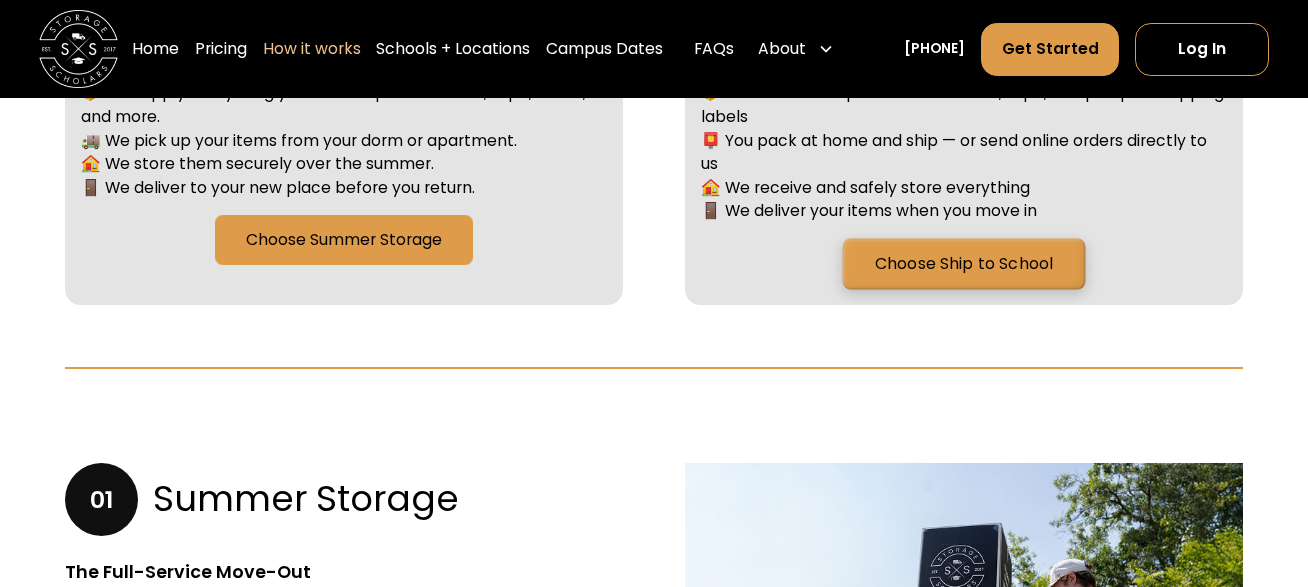 click on "Choose Ship to School" at bounding box center (964, 263) 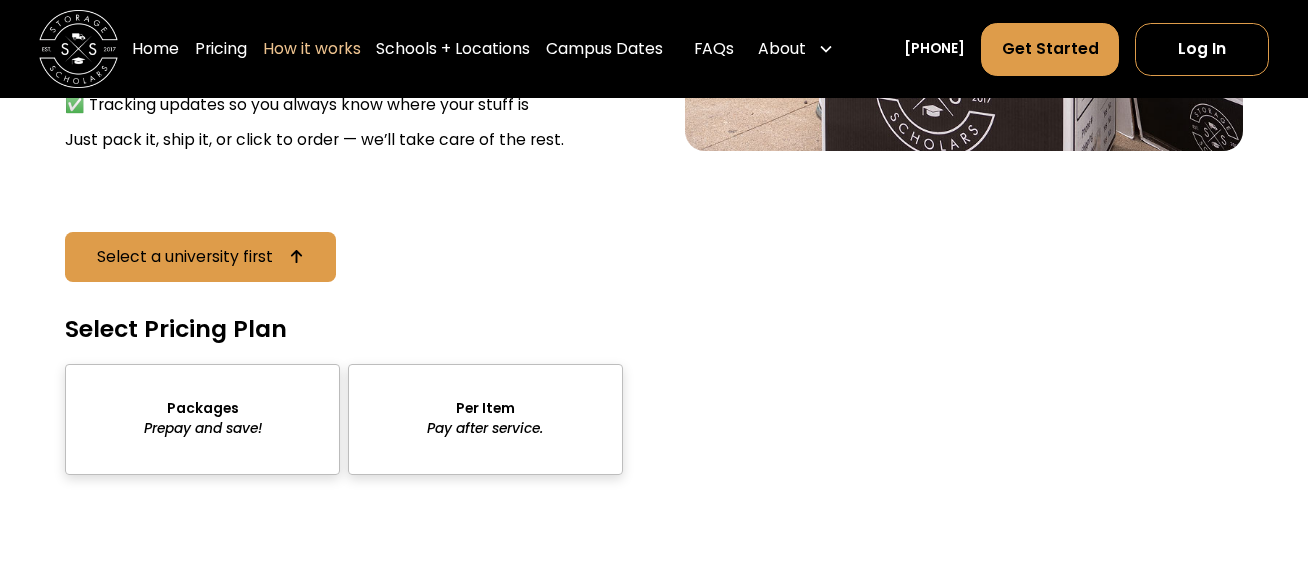 scroll, scrollTop: 3063, scrollLeft: 0, axis: vertical 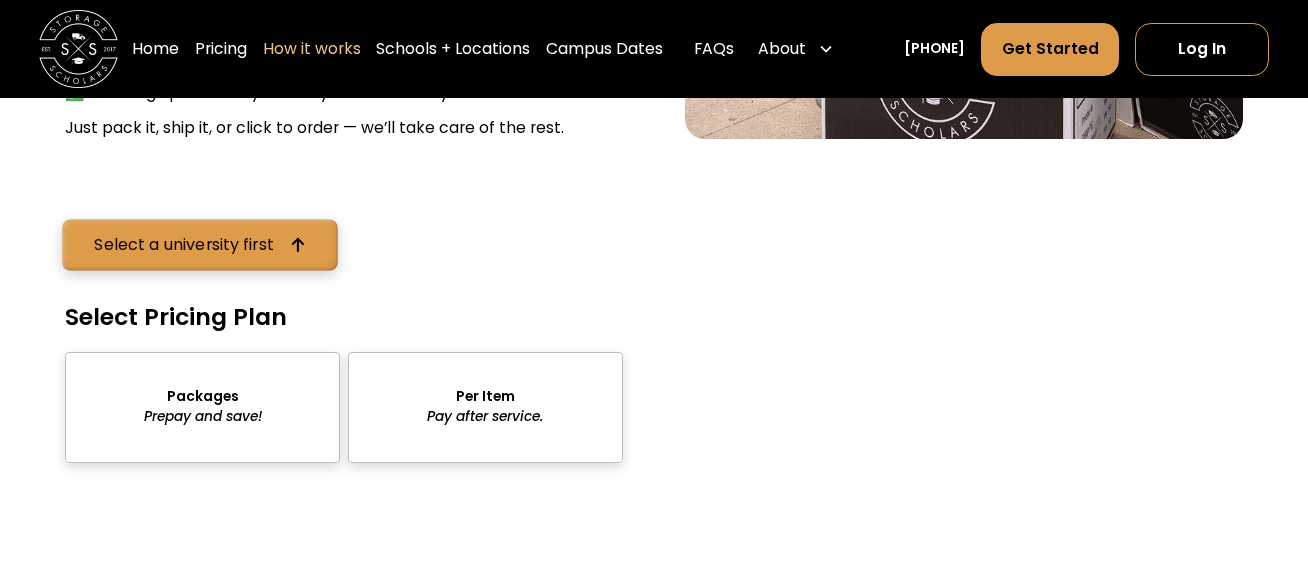 click on "Select a university first" at bounding box center (185, 245) 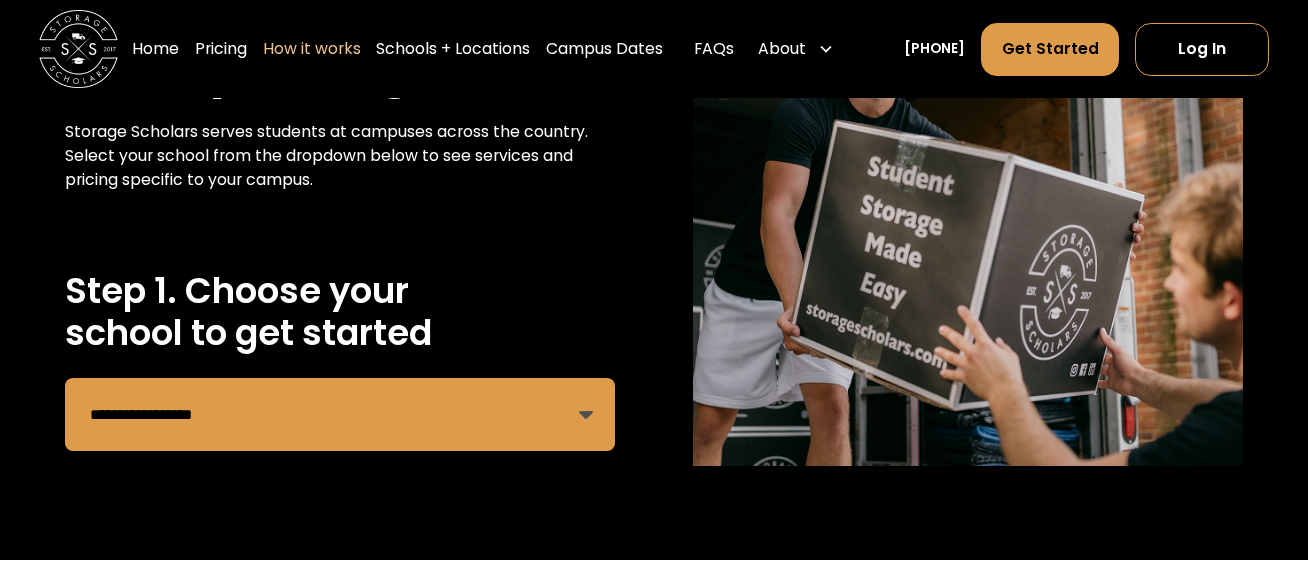 scroll, scrollTop: 240, scrollLeft: 0, axis: vertical 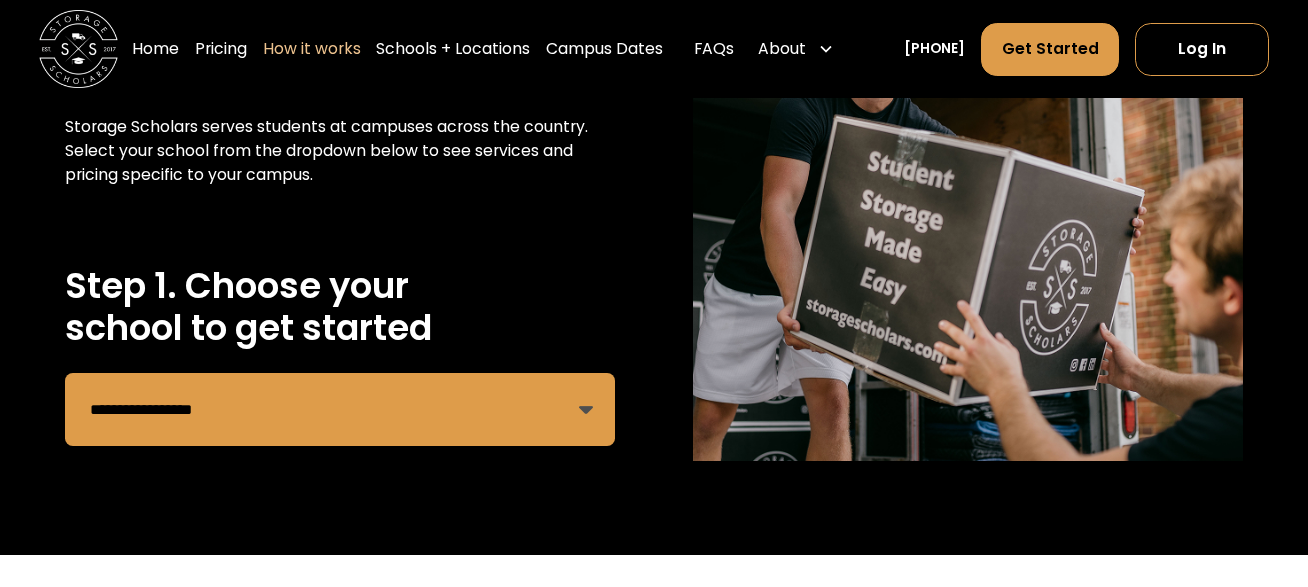click on "**********" at bounding box center [339, 409] 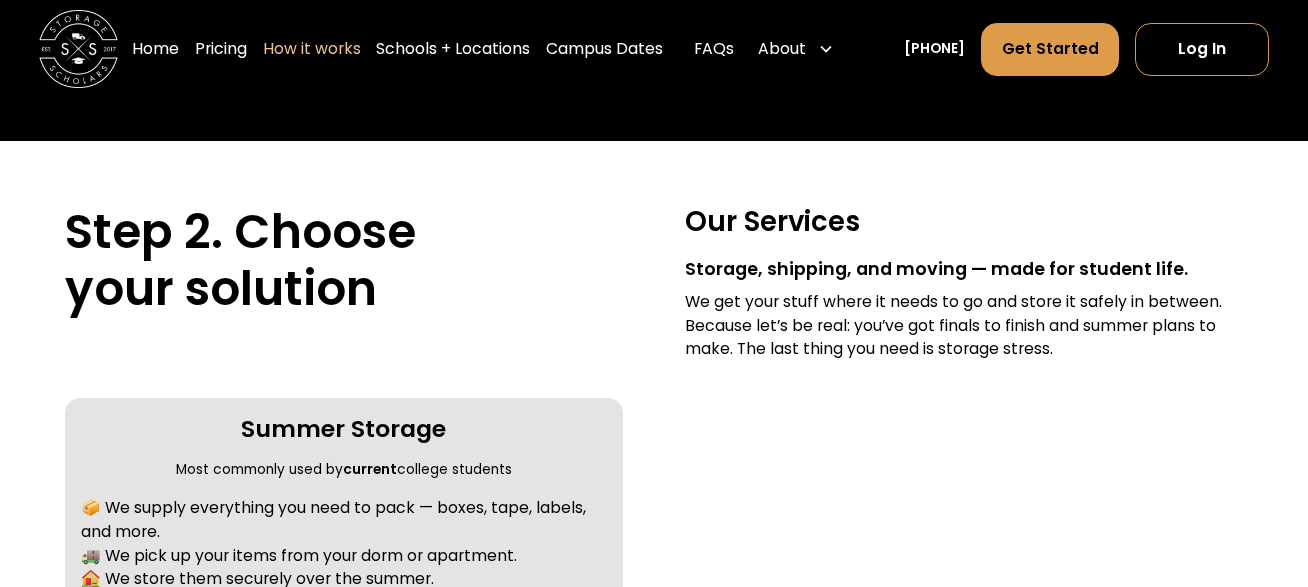 scroll, scrollTop: 655, scrollLeft: 0, axis: vertical 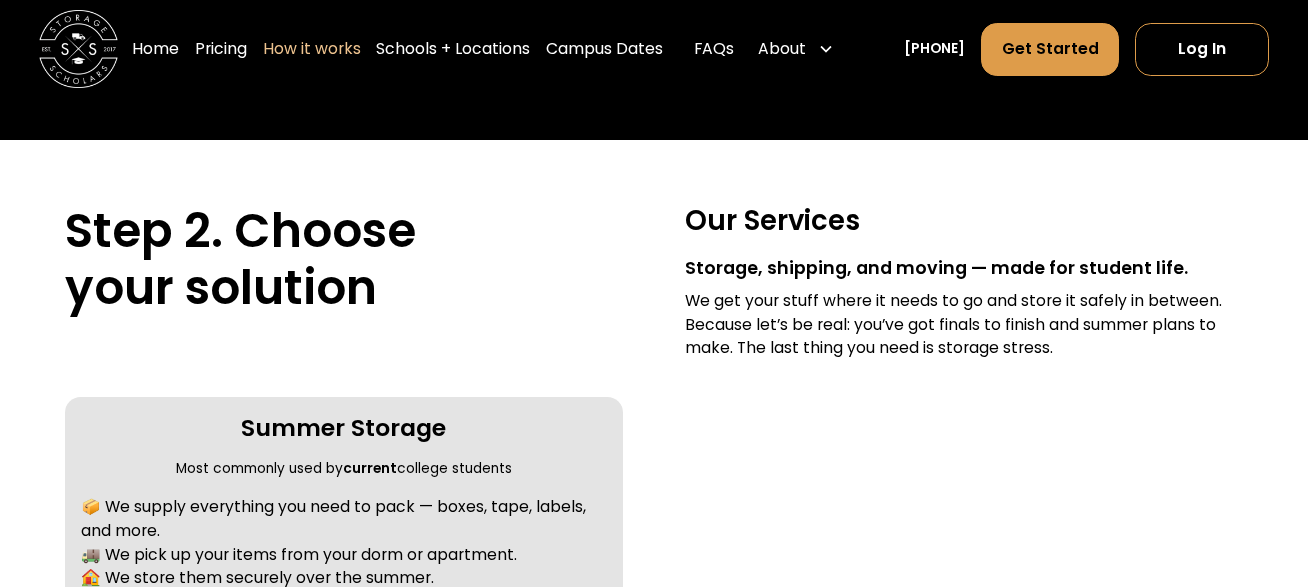 click on "Storage, shipping, and moving — made for student life." at bounding box center [963, 268] 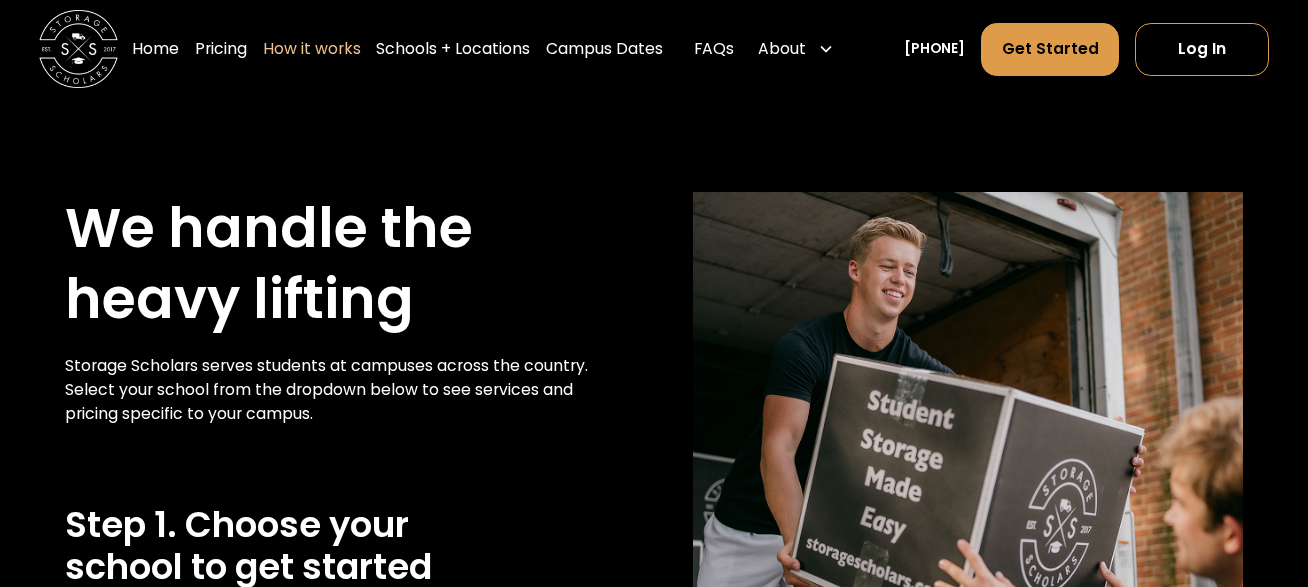scroll, scrollTop: 0, scrollLeft: 0, axis: both 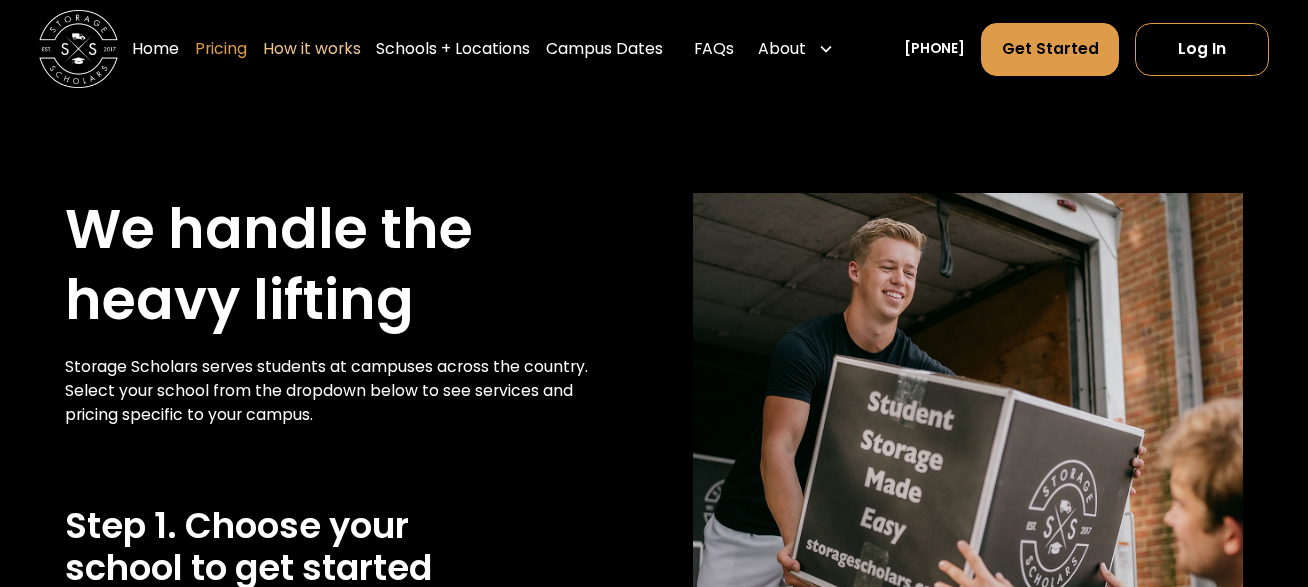 click on "Pricing" at bounding box center (221, 49) 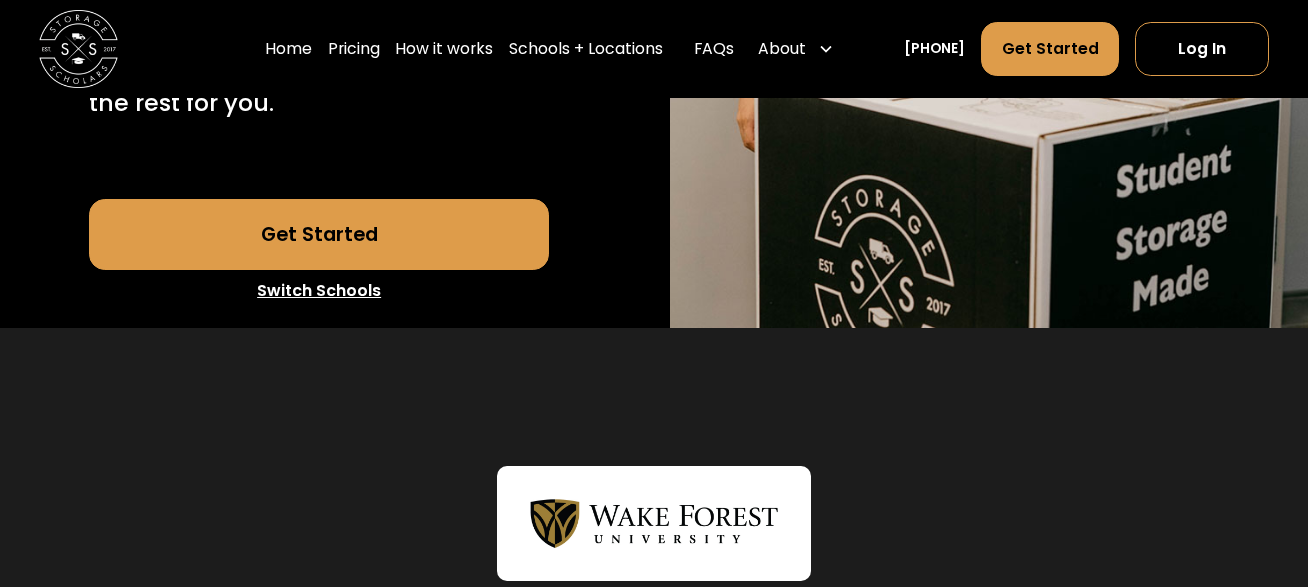 scroll, scrollTop: 655, scrollLeft: 0, axis: vertical 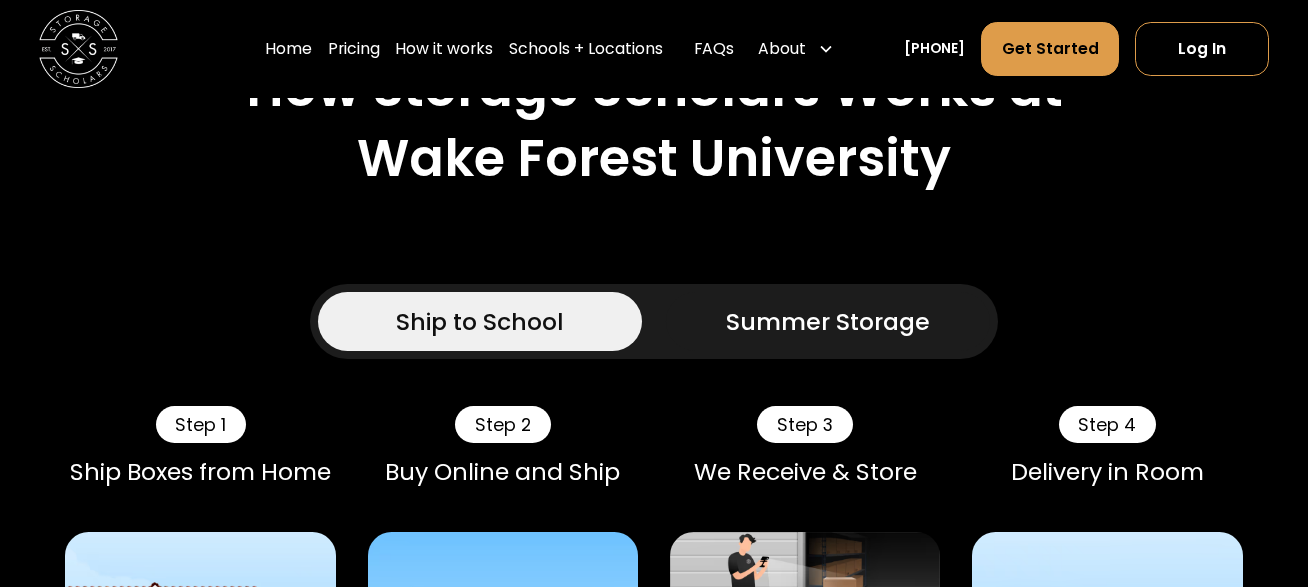 click on "Ship to School" at bounding box center (480, 321) 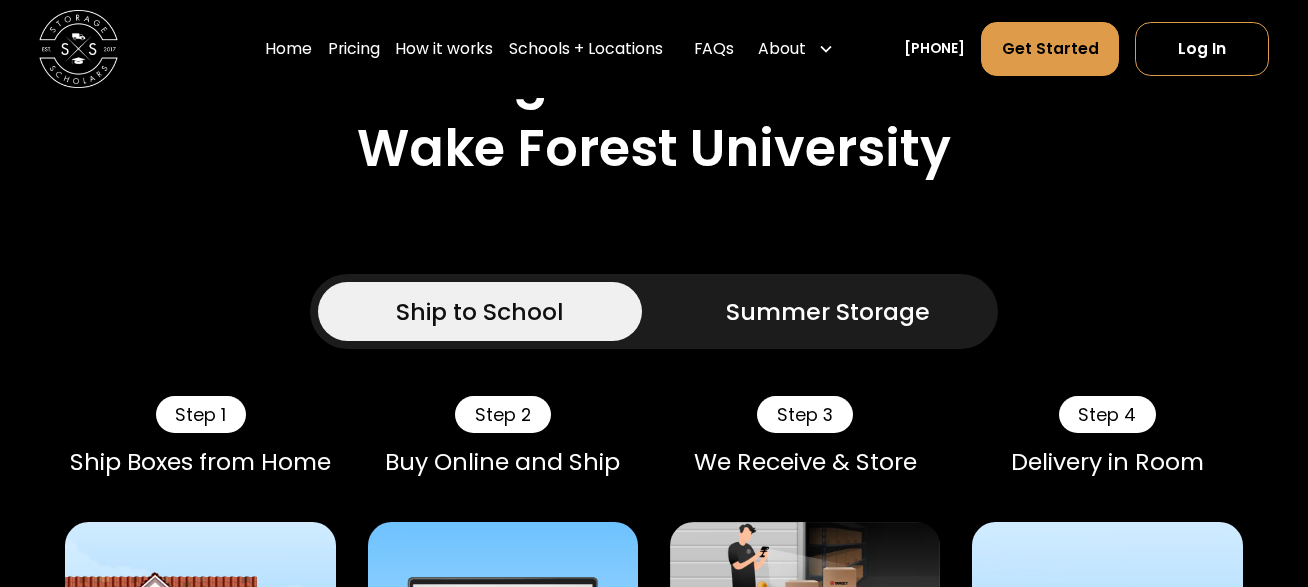 scroll, scrollTop: 1308, scrollLeft: 0, axis: vertical 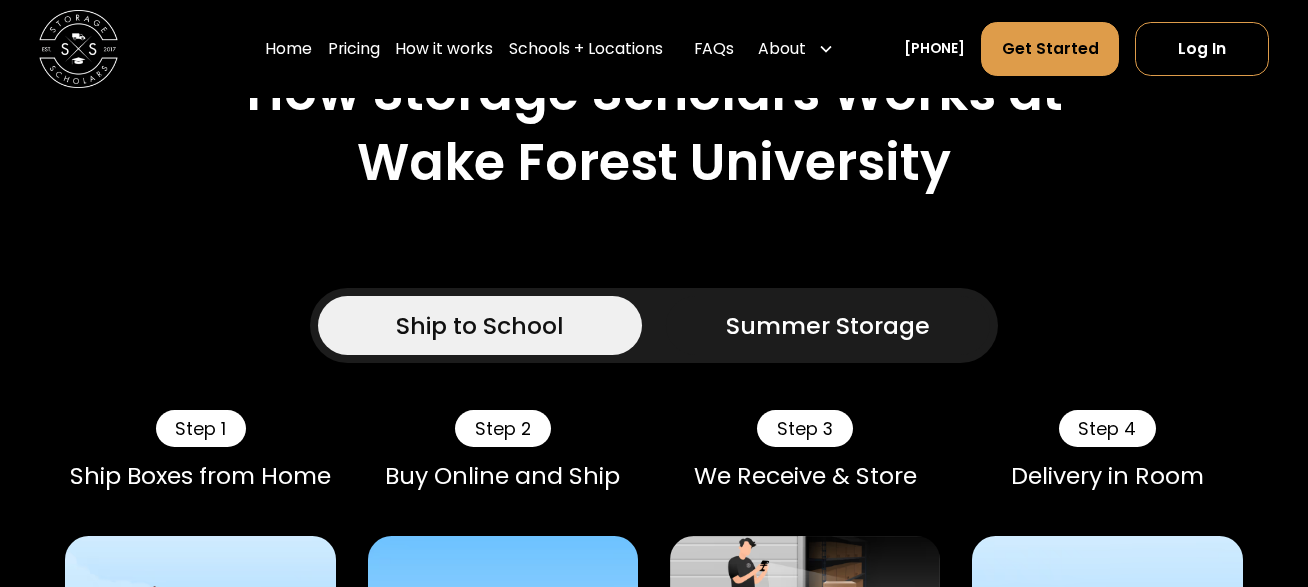 click on "Ship to School" at bounding box center (480, 325) 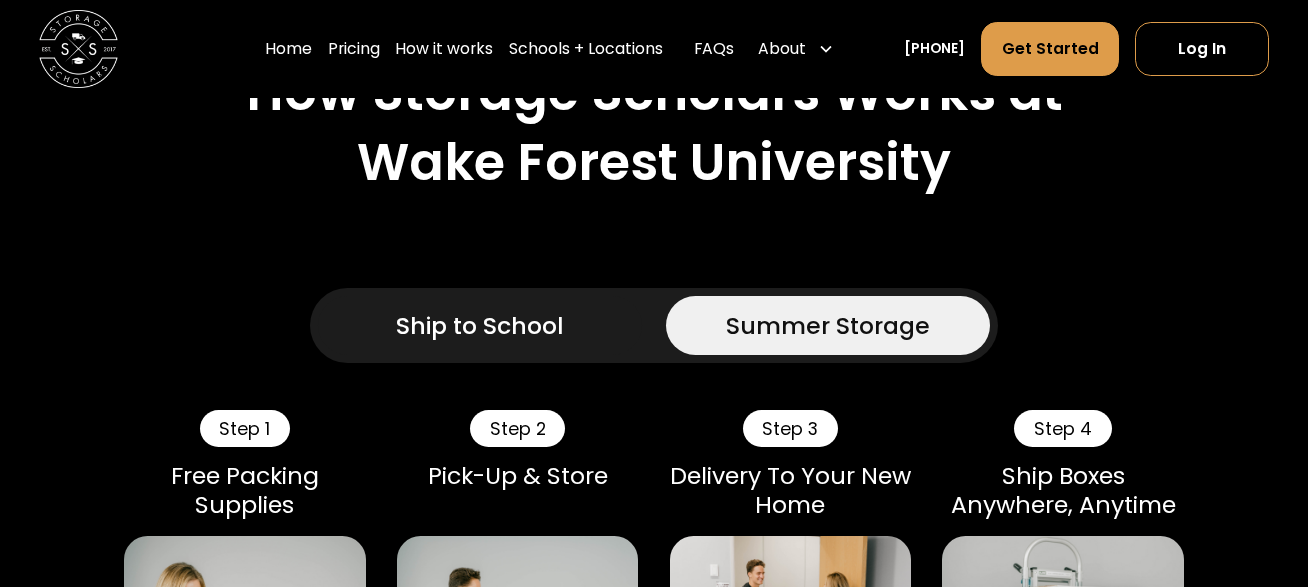 click on "Ship to School" at bounding box center (480, 325) 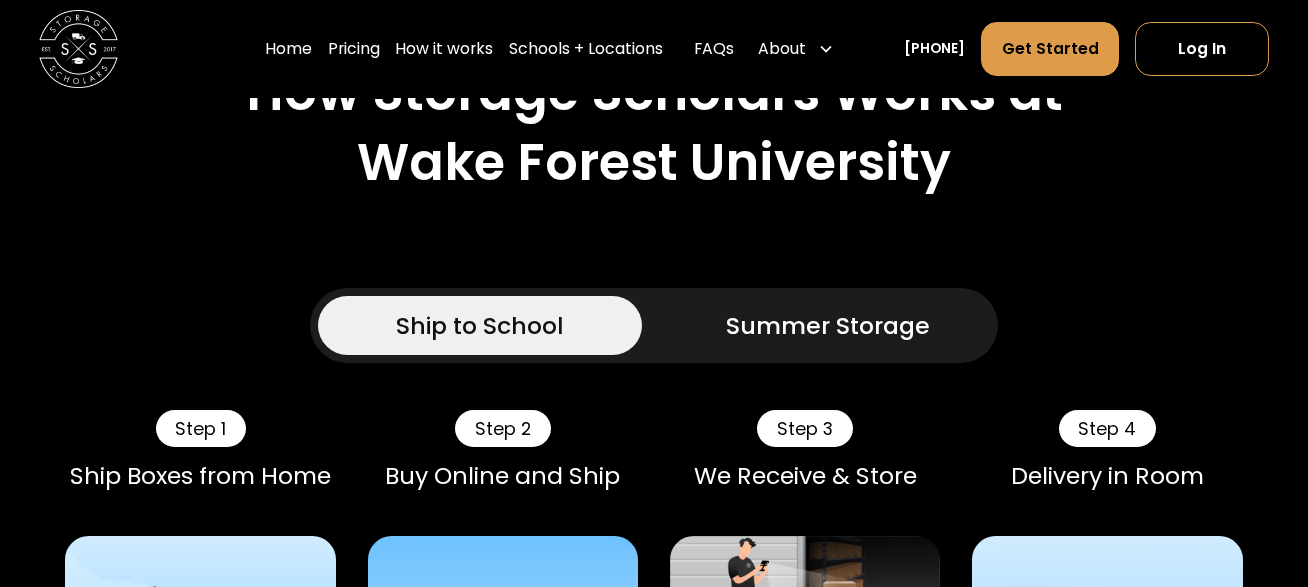 click on "Step 1" at bounding box center [201, 428] 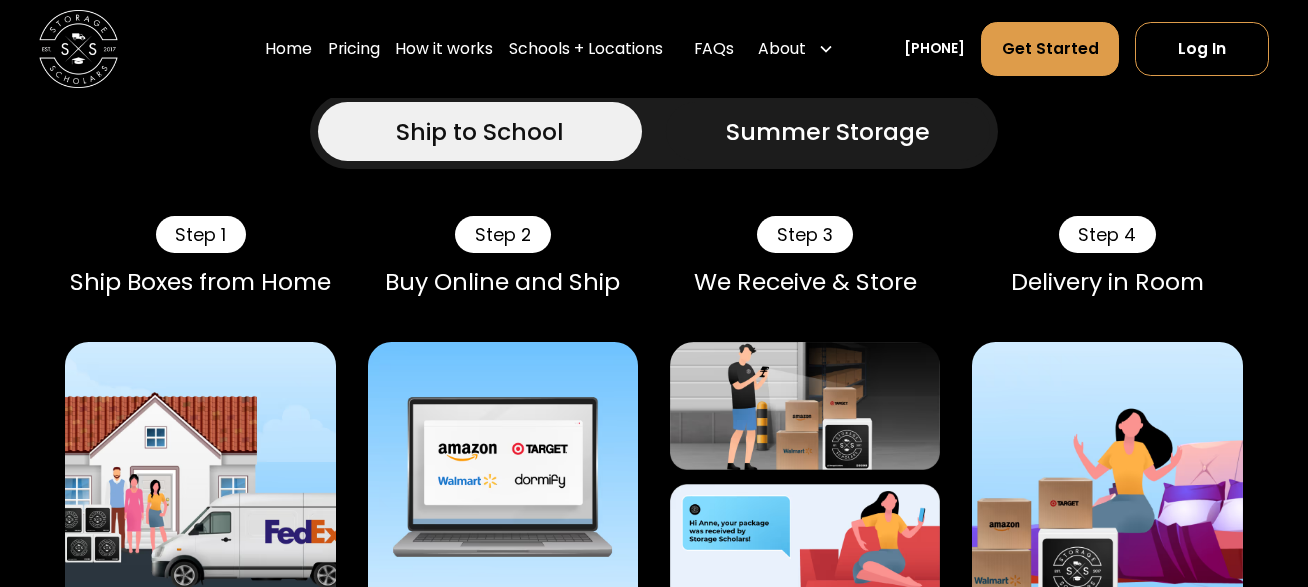 scroll, scrollTop: 1500, scrollLeft: 0, axis: vertical 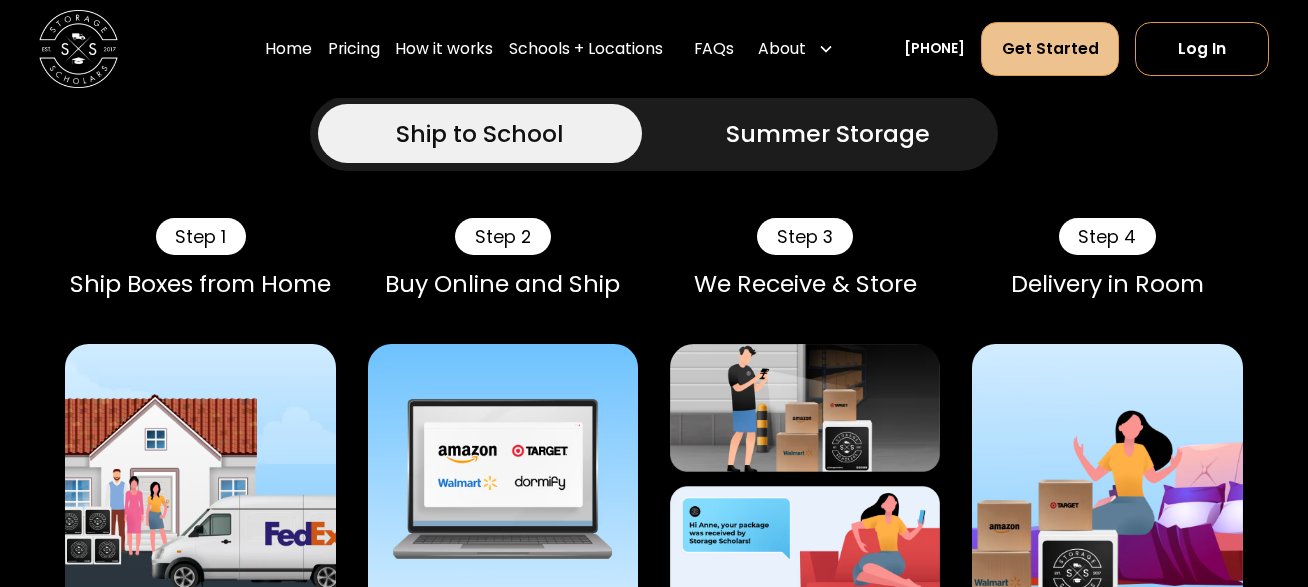 click on "Get Started" at bounding box center (1050, 49) 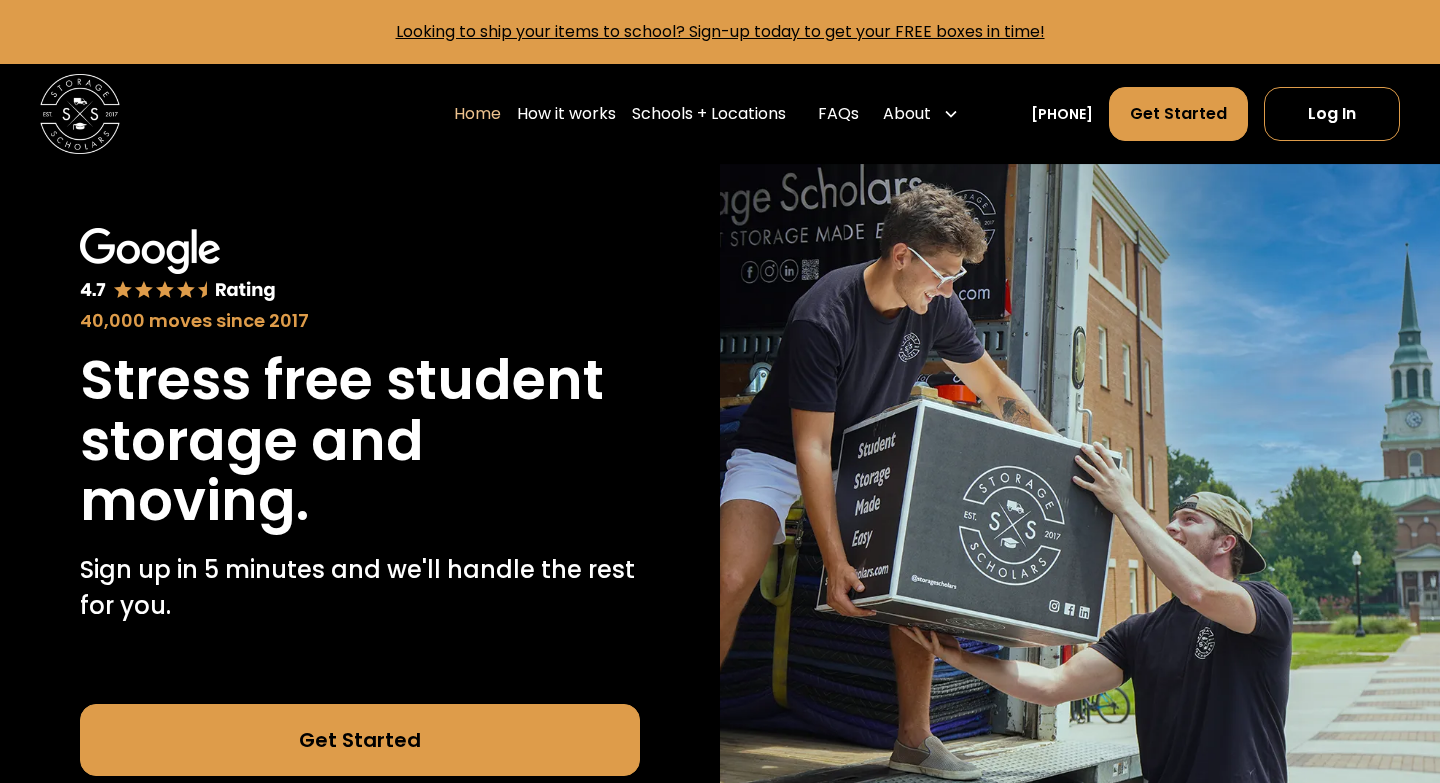 scroll, scrollTop: 0, scrollLeft: 0, axis: both 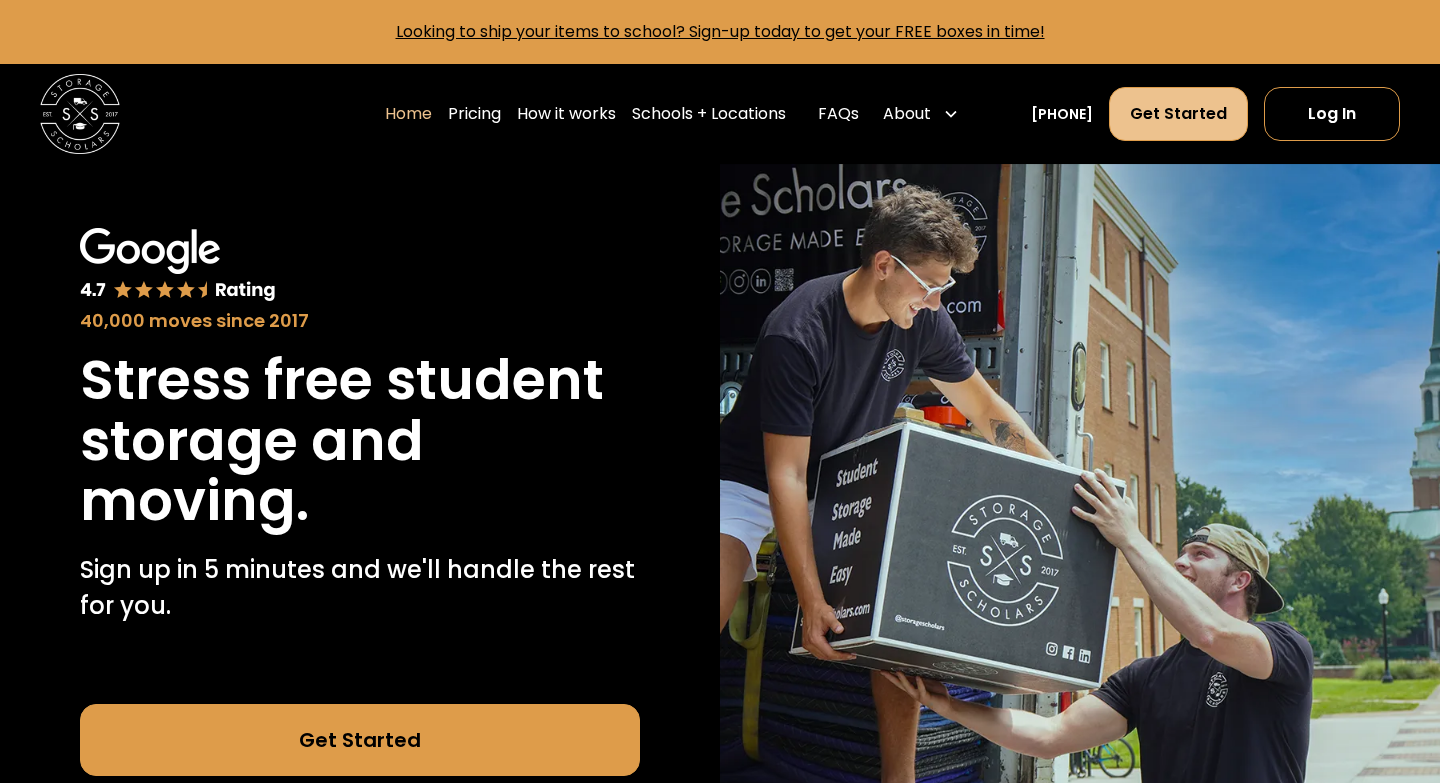 click on "Get Started" at bounding box center (1178, 114) 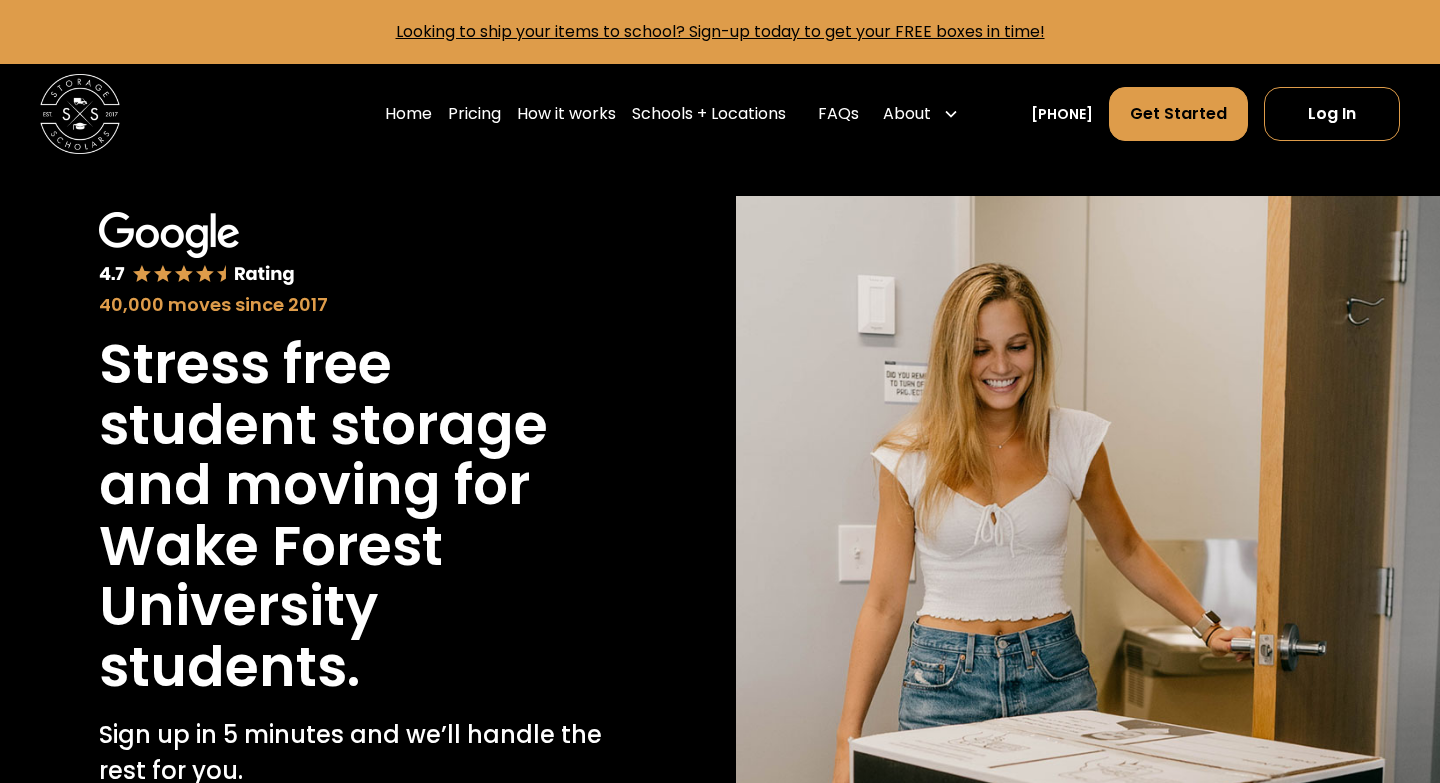 scroll, scrollTop: 0, scrollLeft: 0, axis: both 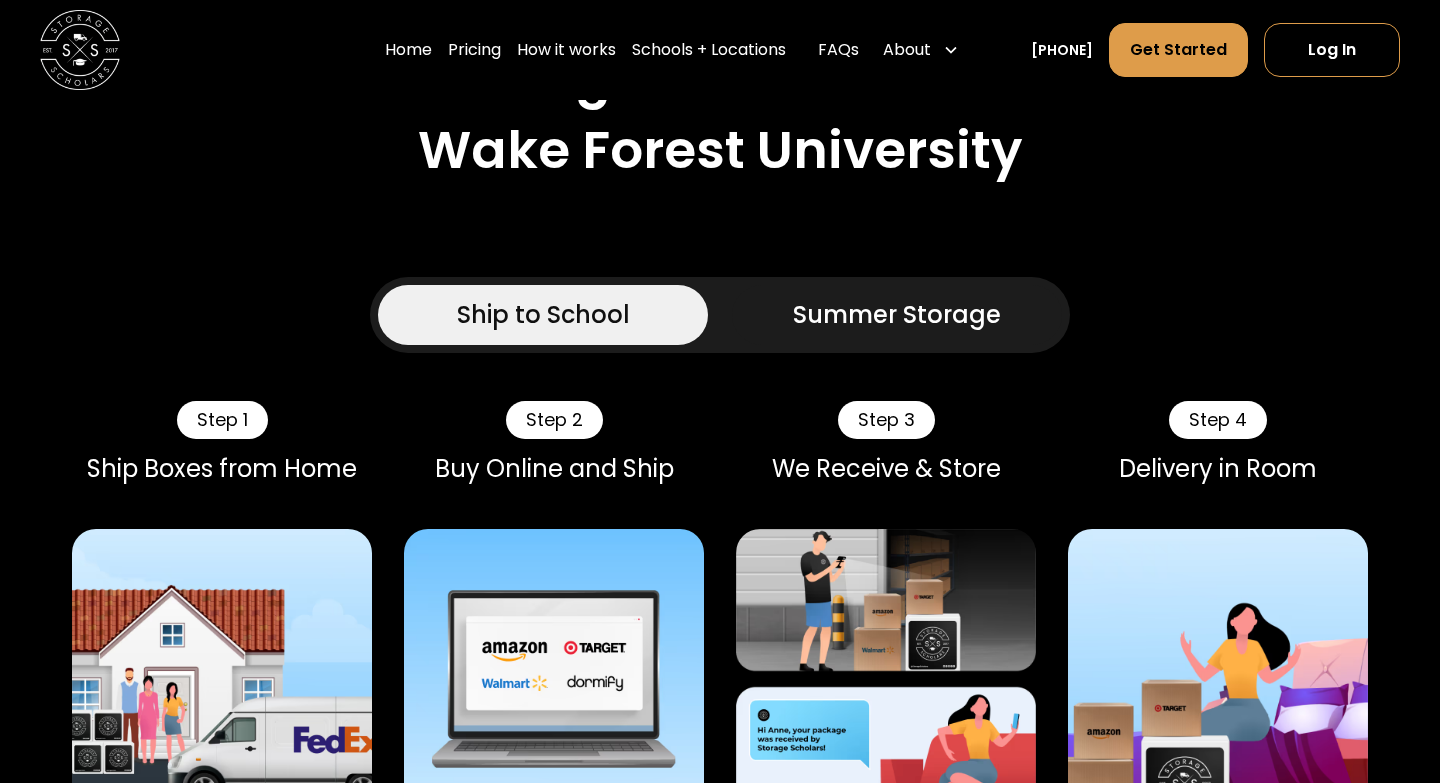 click on "Ship to School" at bounding box center (543, 315) 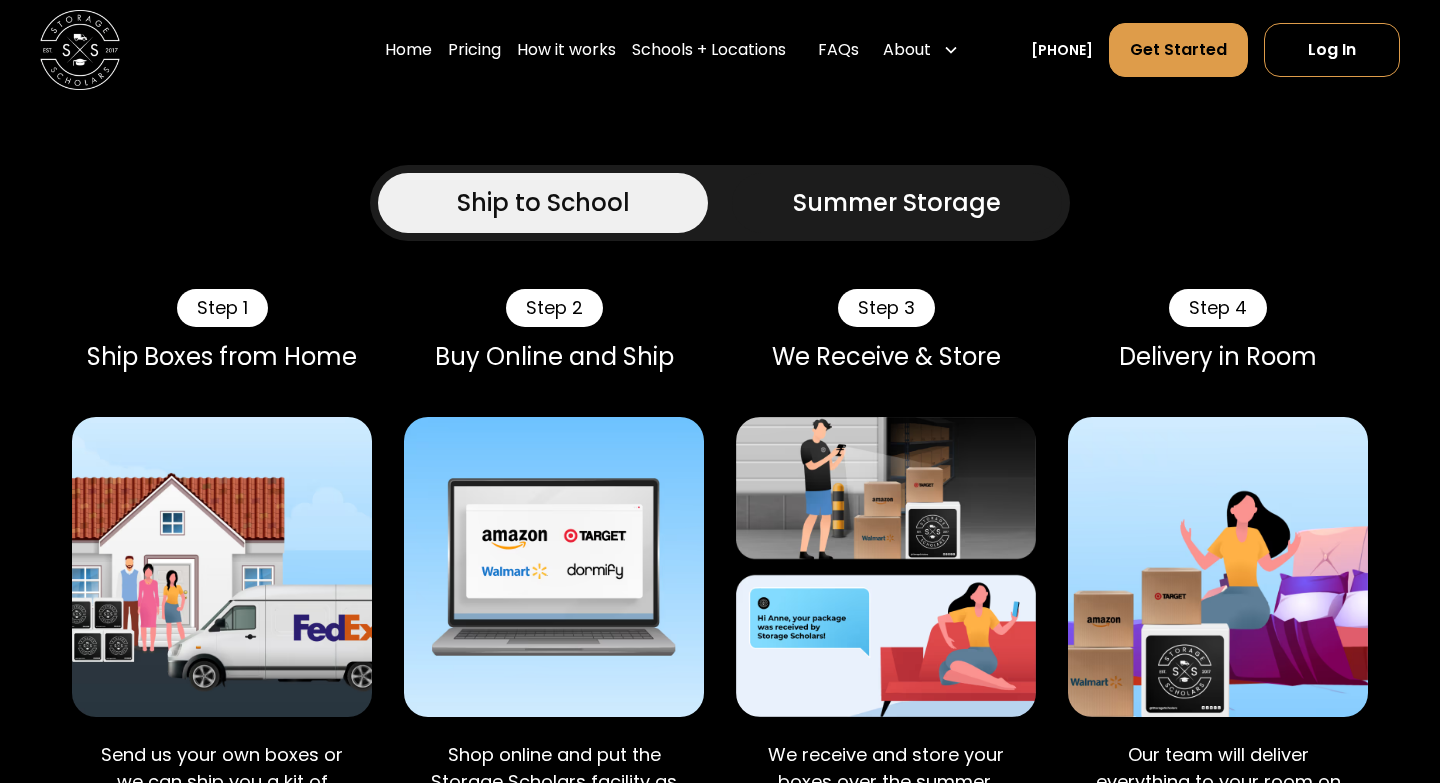 scroll, scrollTop: 1414, scrollLeft: 0, axis: vertical 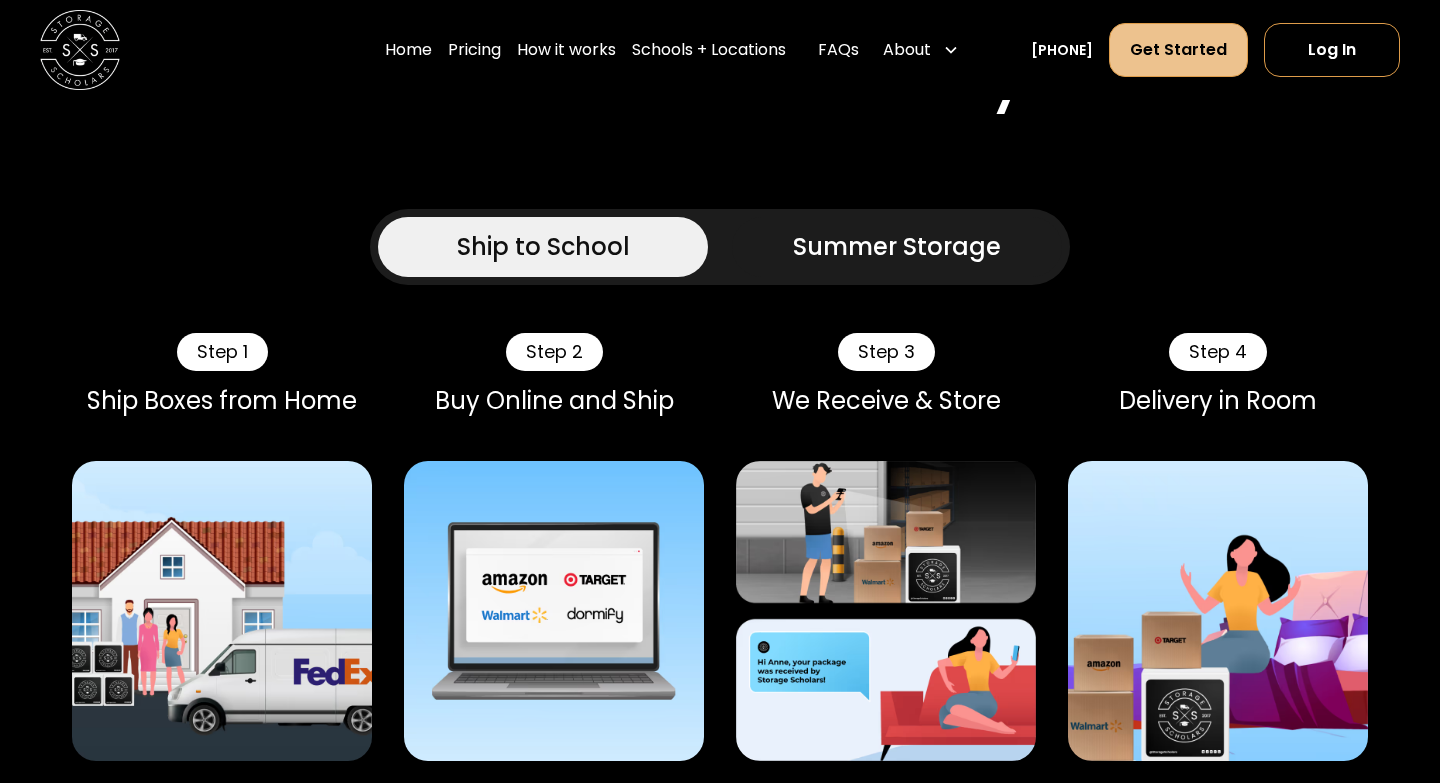 click on "Get Started" at bounding box center [1178, 50] 